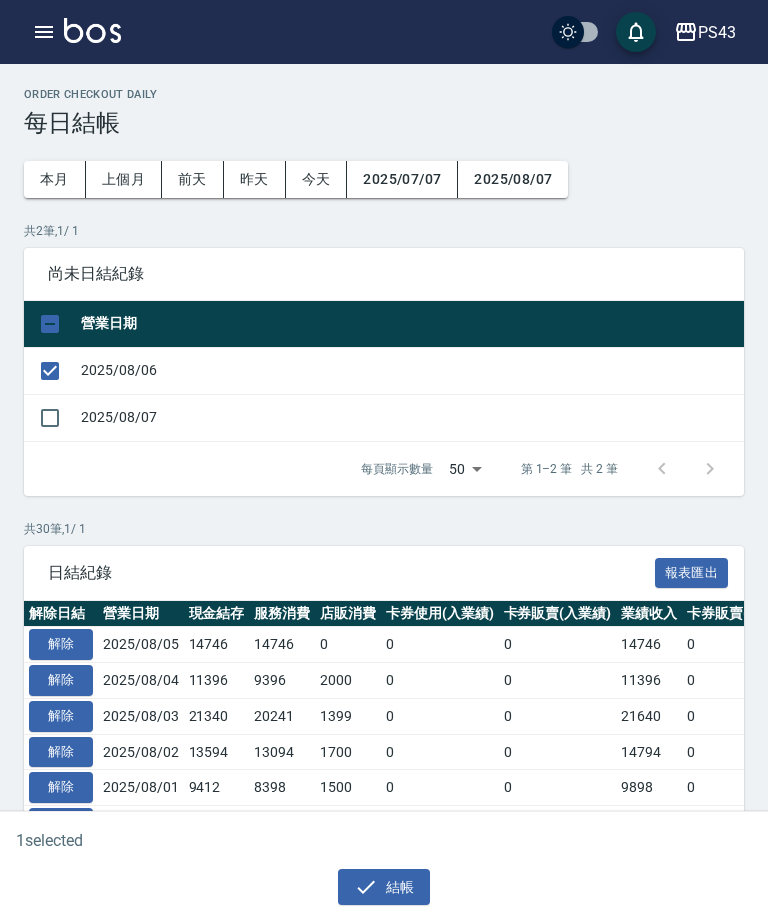 scroll, scrollTop: 87, scrollLeft: 0, axis: vertical 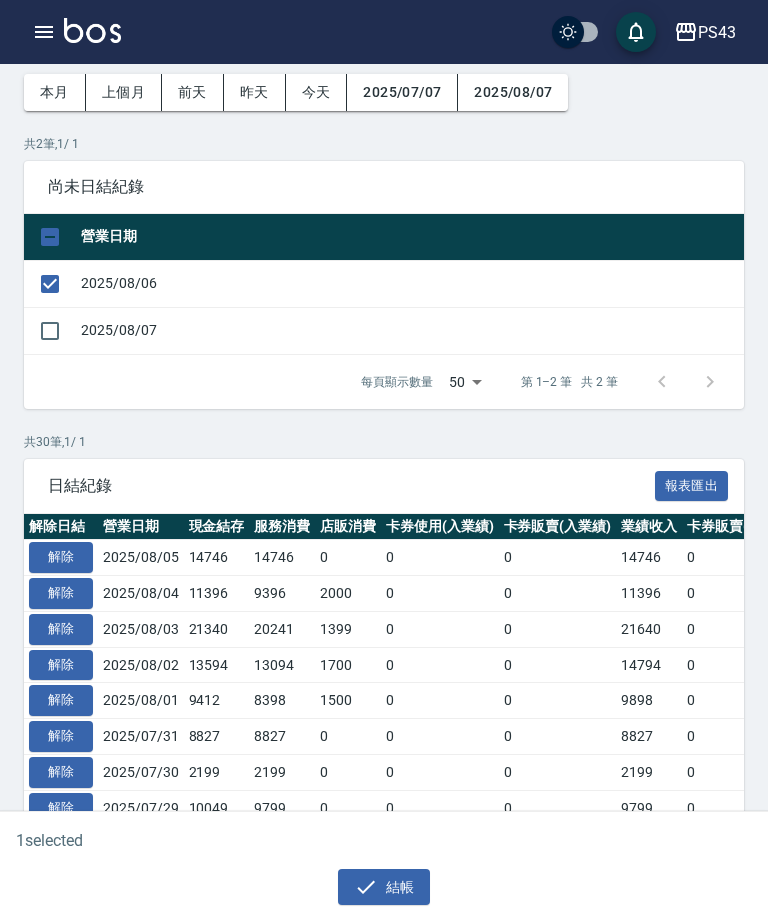 click on "結帳" at bounding box center [384, 887] 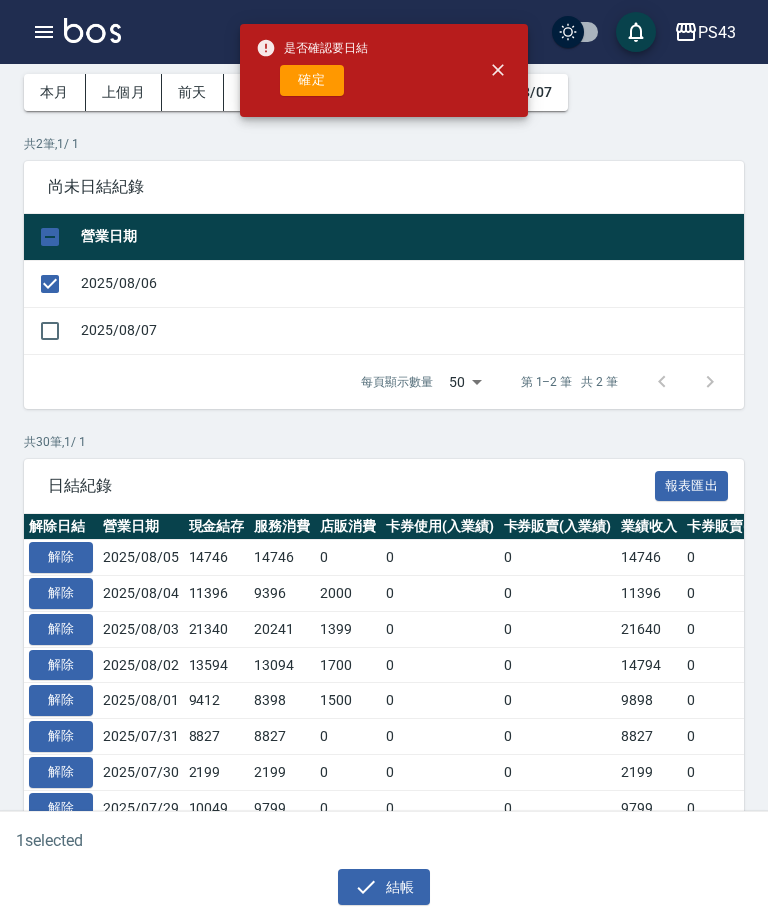 click on "結帳" at bounding box center [384, 887] 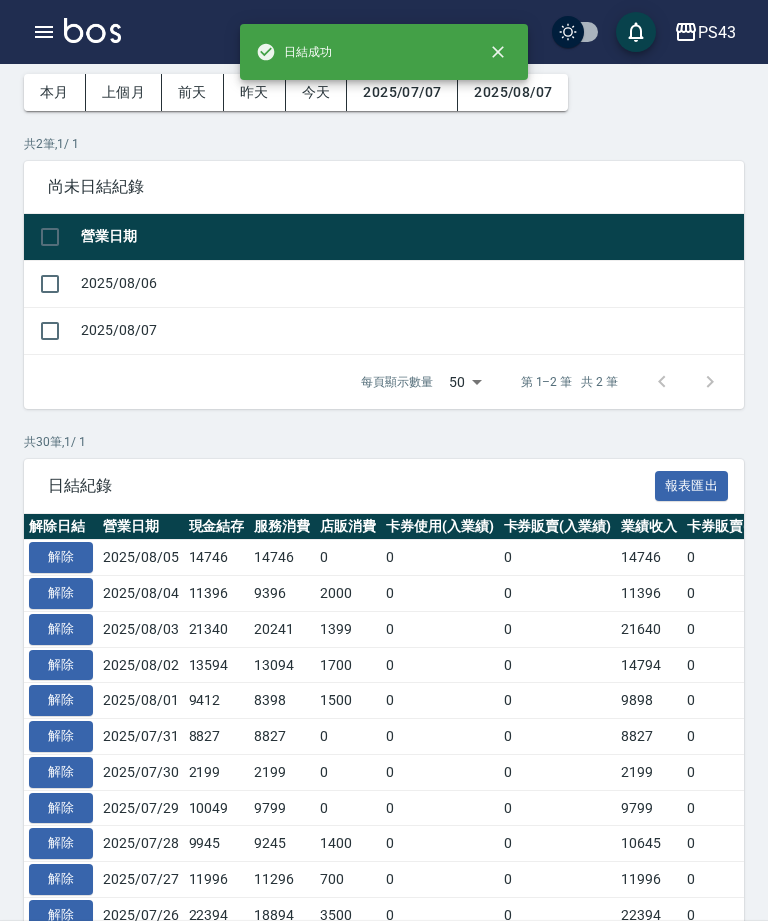 checkbox on "false" 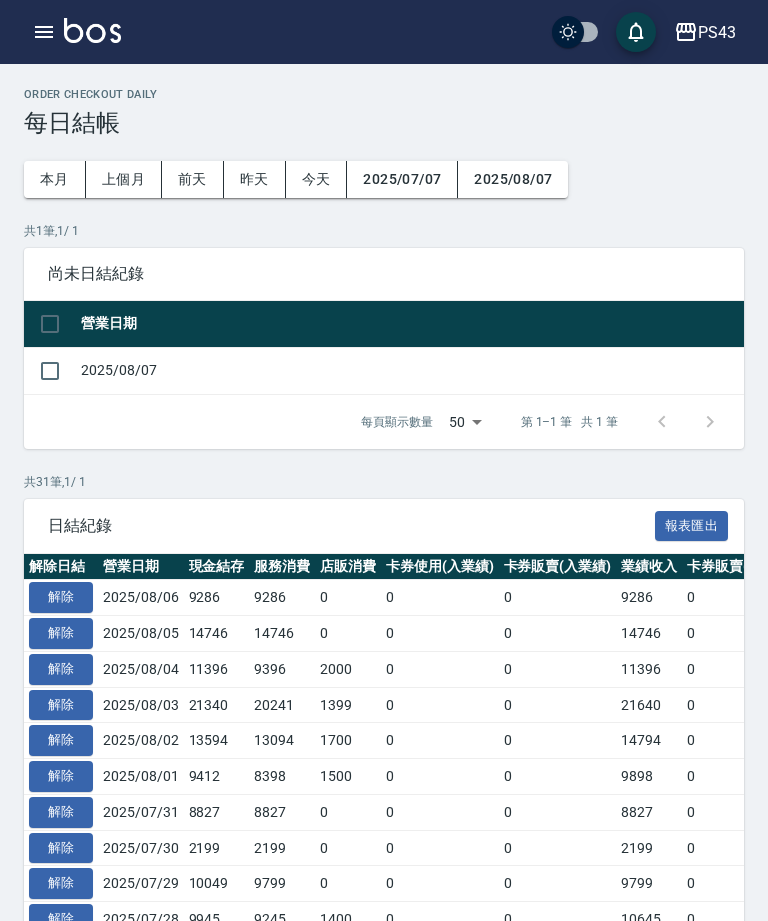 scroll, scrollTop: 151, scrollLeft: 0, axis: vertical 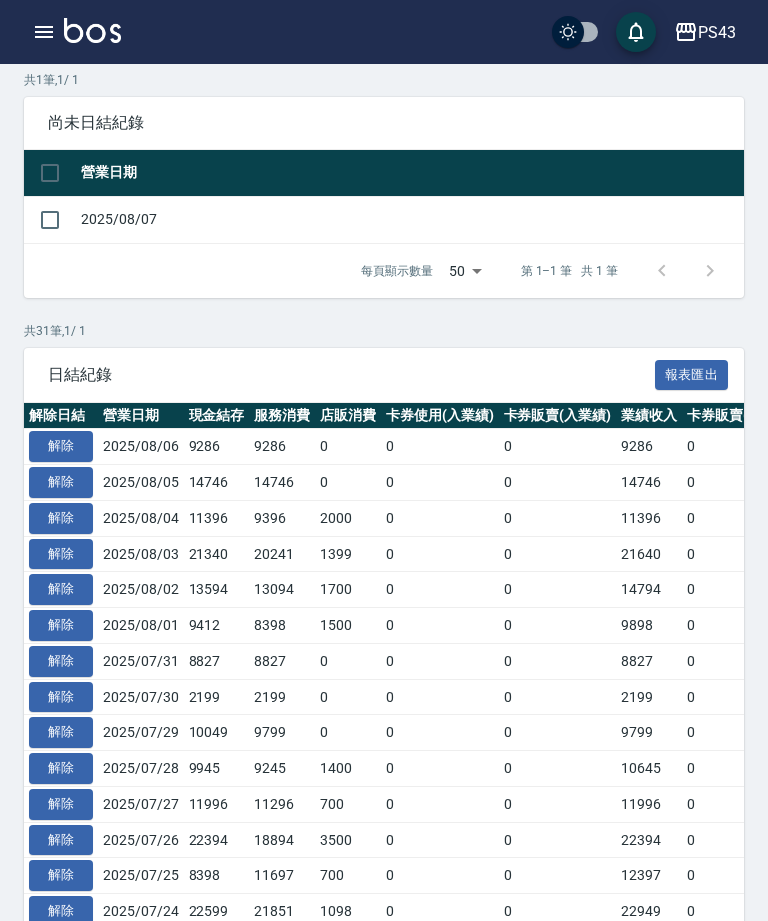 click on "解除" at bounding box center (61, 482) 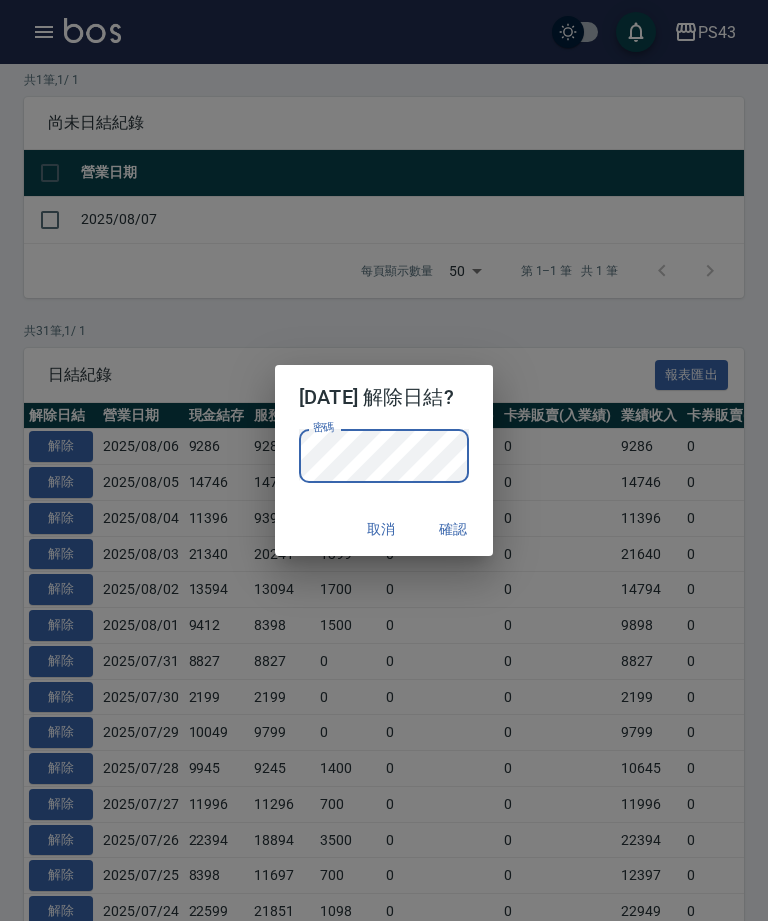 click on "確認" at bounding box center [453, 529] 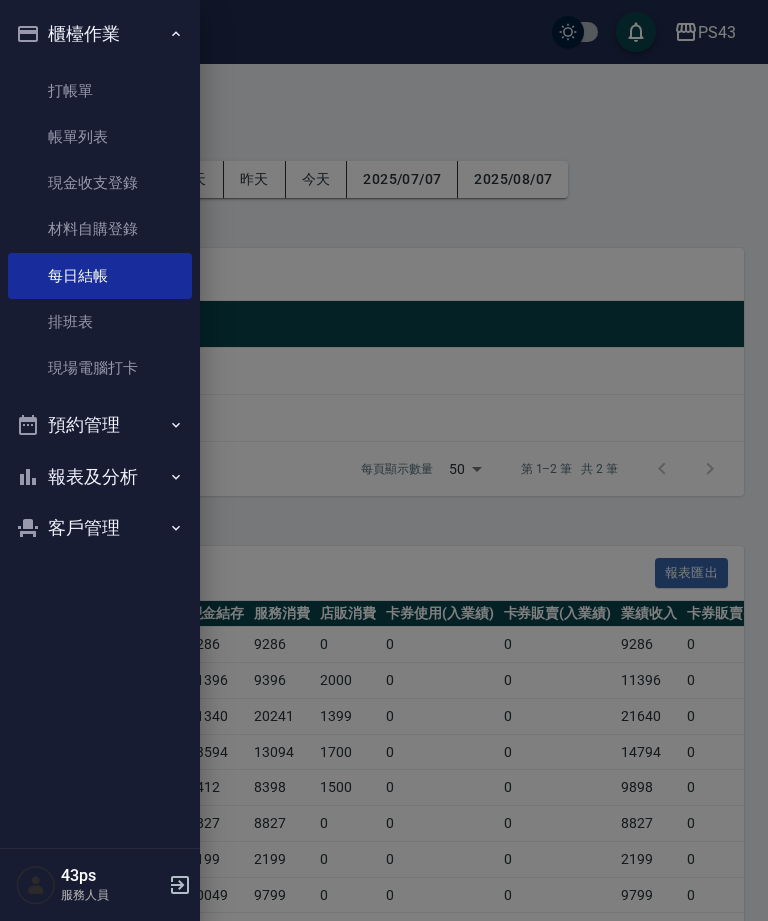 click on "現金收支登錄" at bounding box center (100, 183) 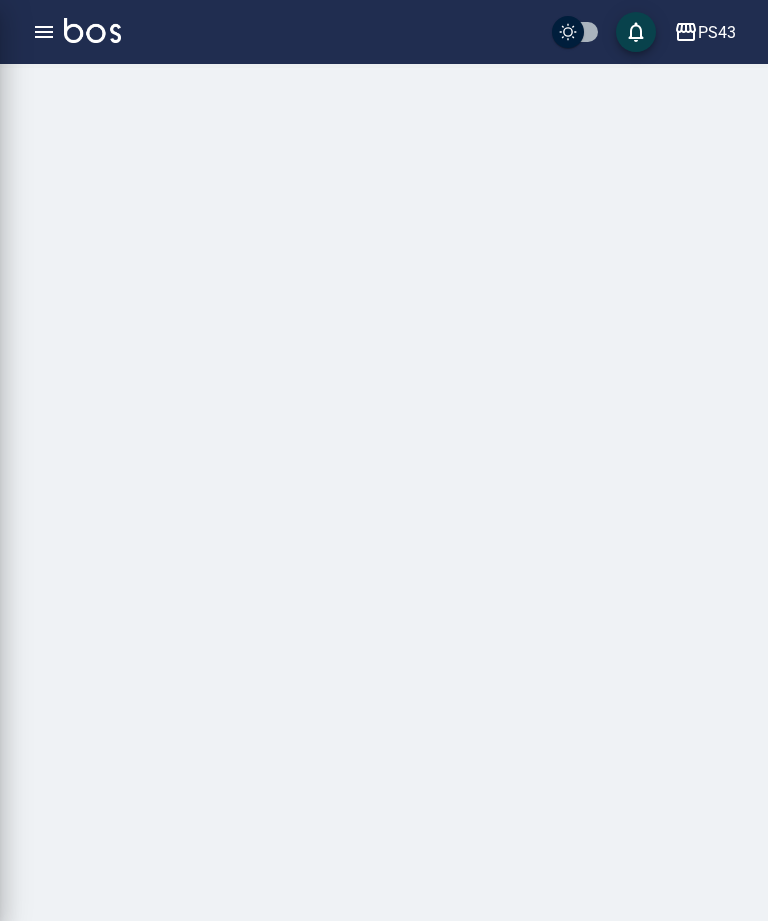 scroll, scrollTop: 0, scrollLeft: 0, axis: both 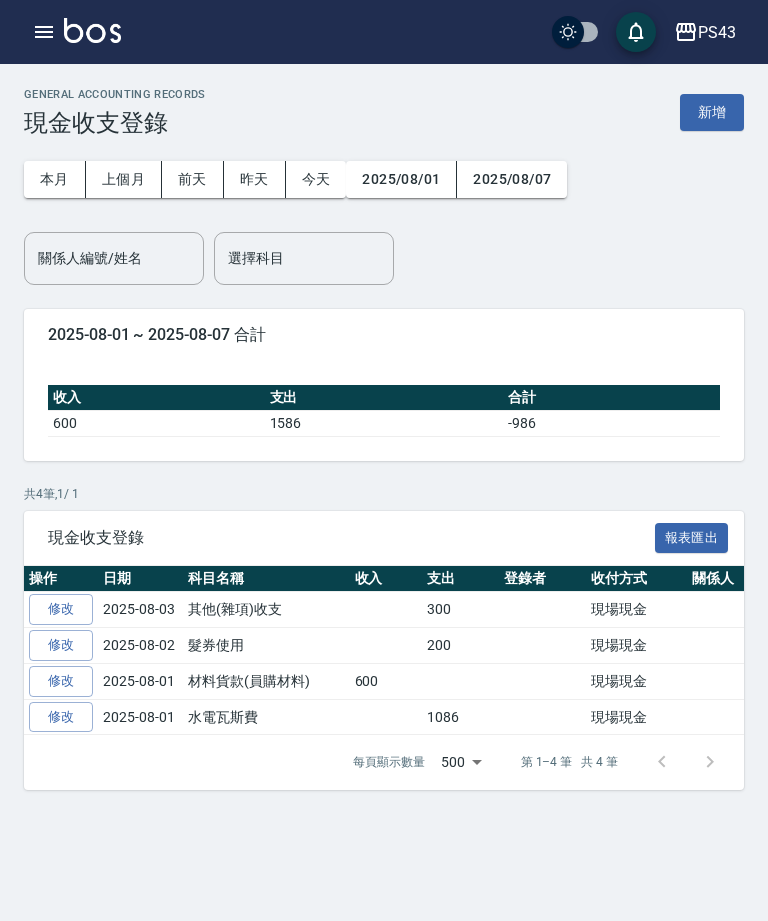 click on "新增" at bounding box center [712, 112] 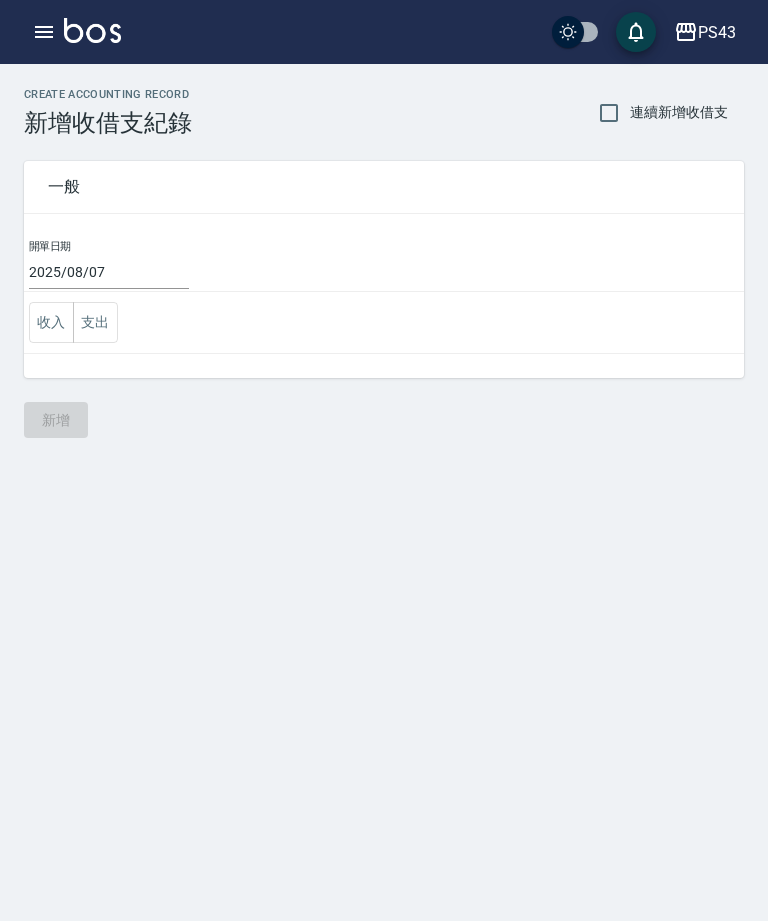 click on "2025/08/07" at bounding box center [109, 272] 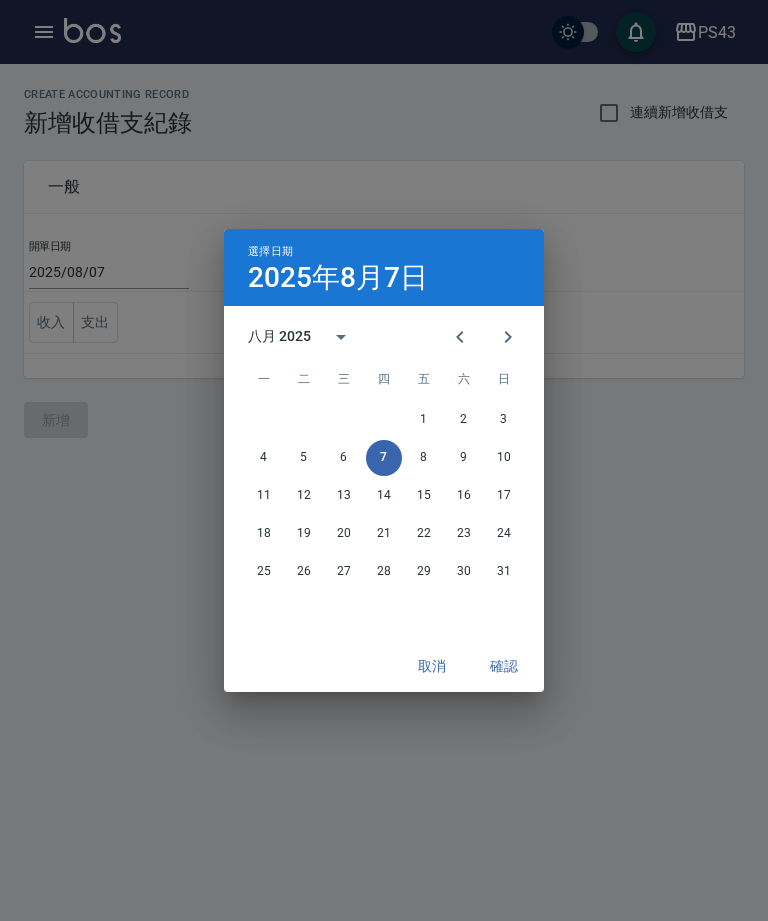 click on "5" at bounding box center (304, 458) 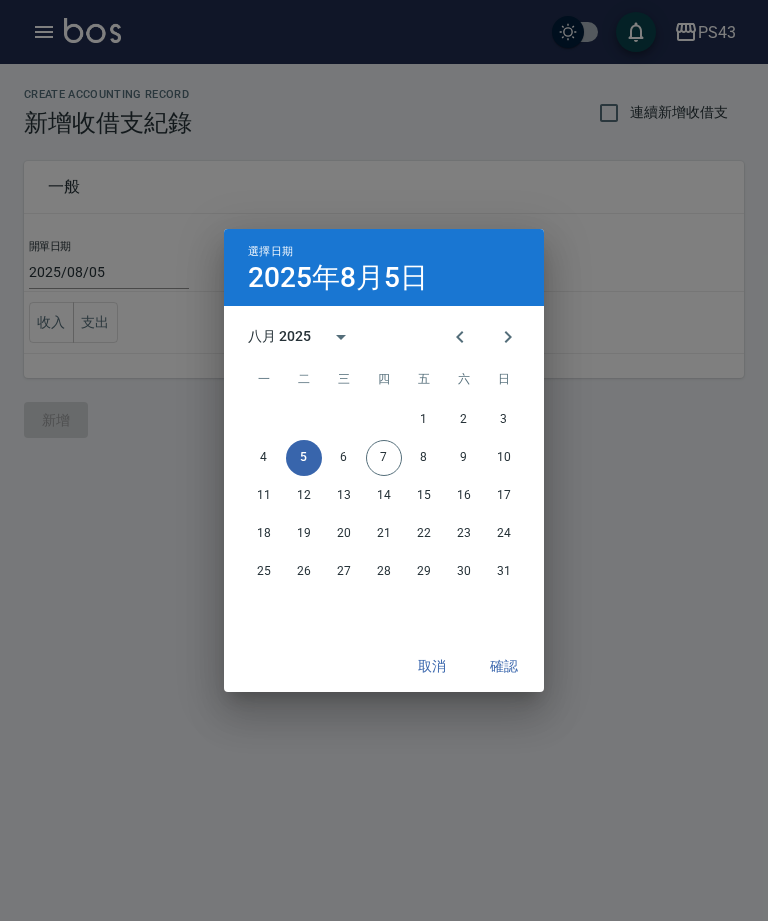 type on "2025/08/05" 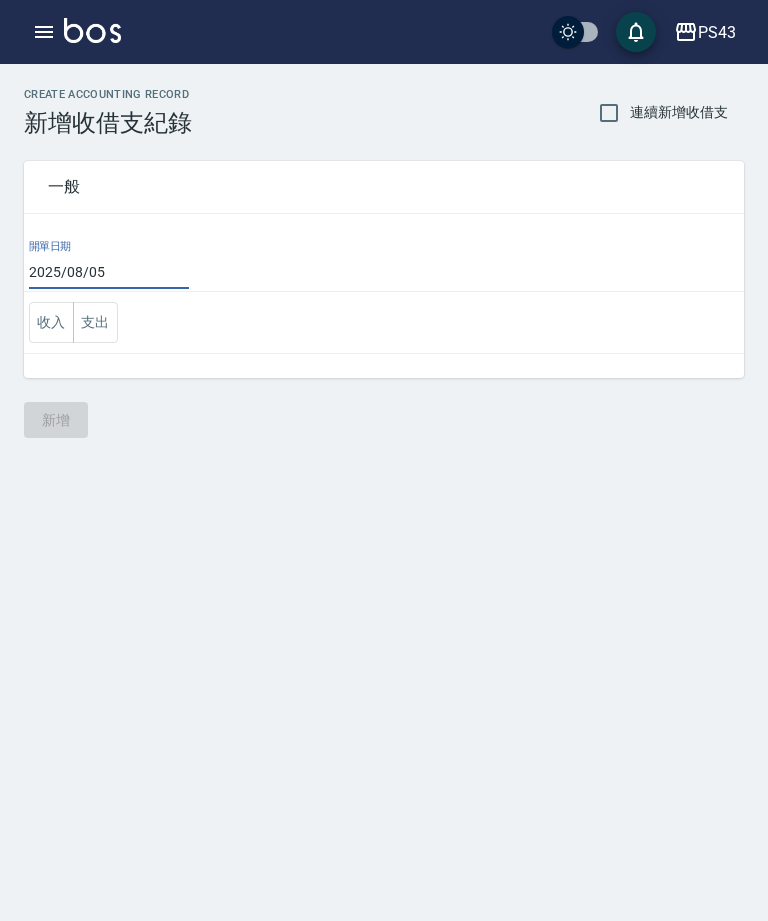 click on "支出" at bounding box center [95, 322] 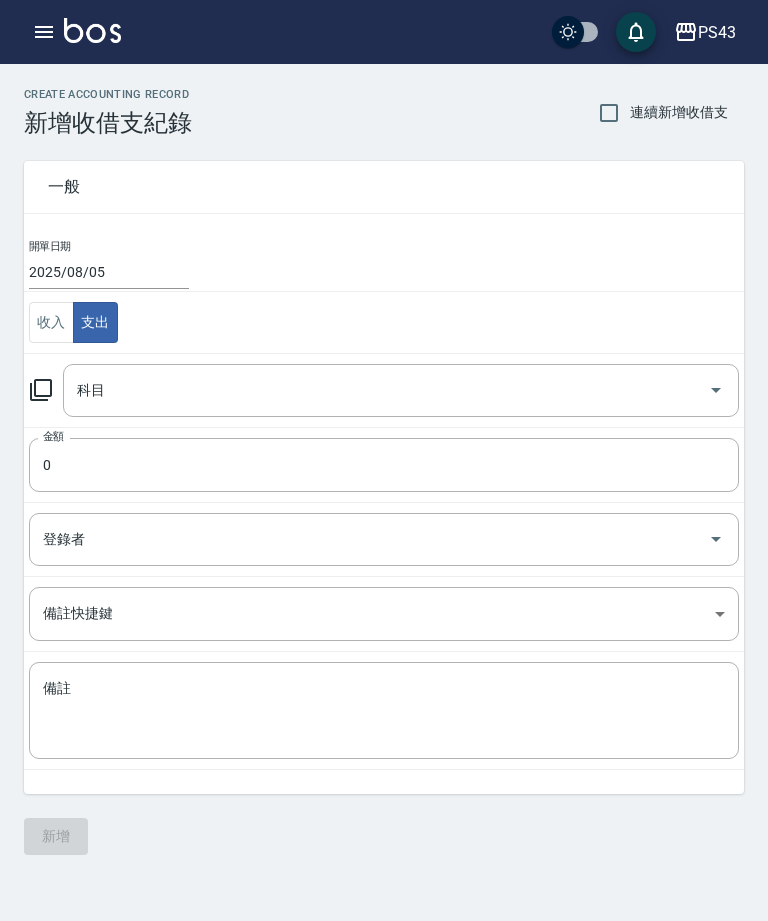 click 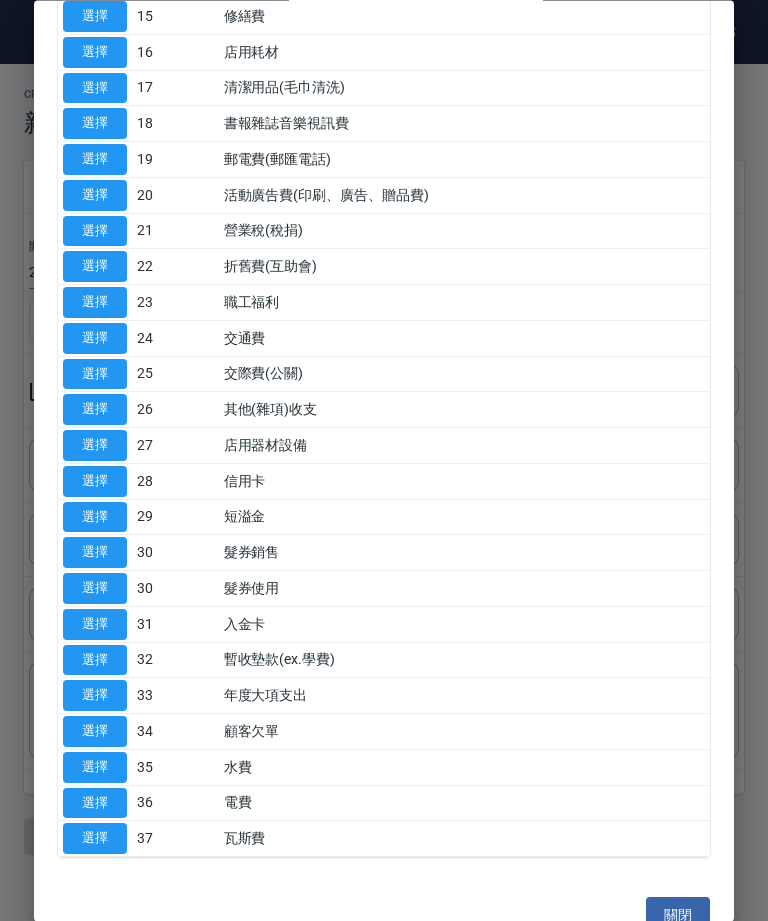 scroll, scrollTop: 690, scrollLeft: 0, axis: vertical 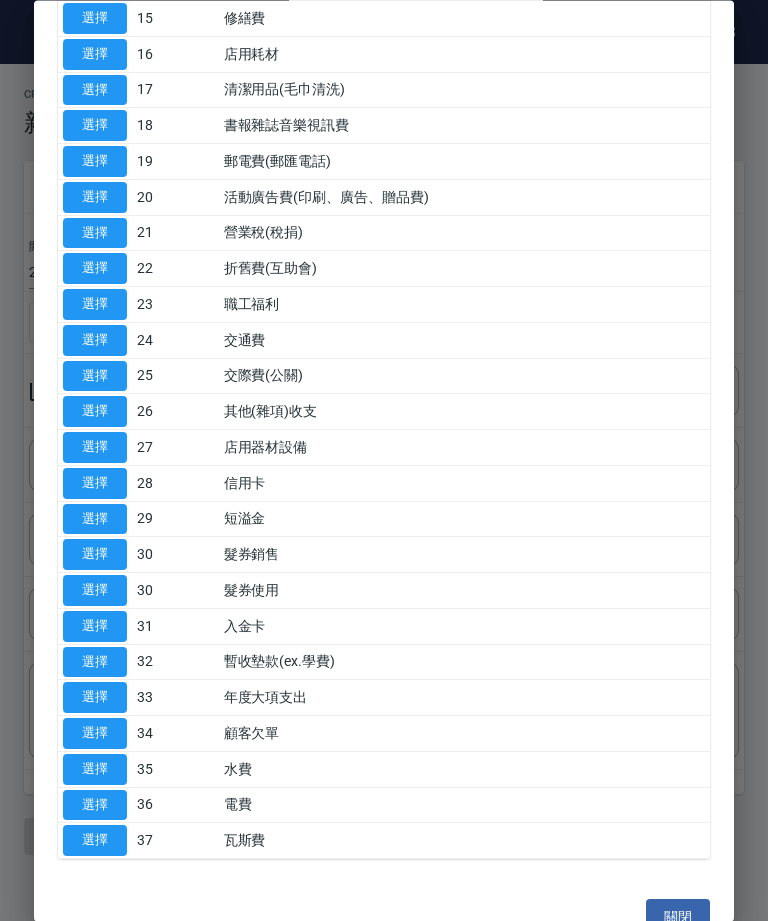 click on "選擇" at bounding box center (95, 412) 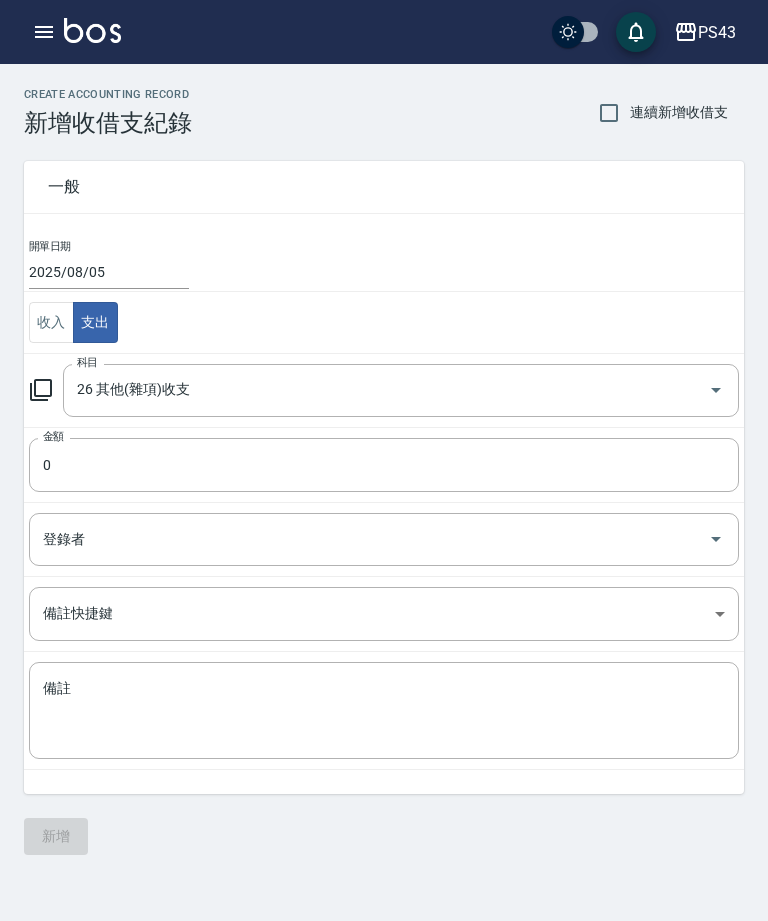 type on "26 其他(雜項)收支" 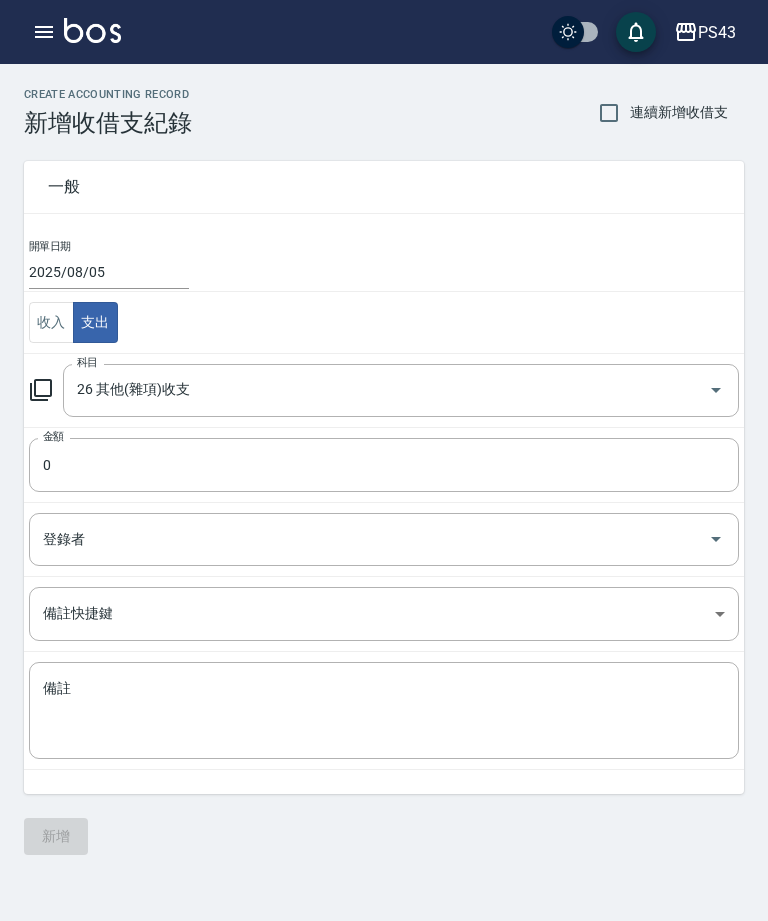 click on "0" at bounding box center [384, 465] 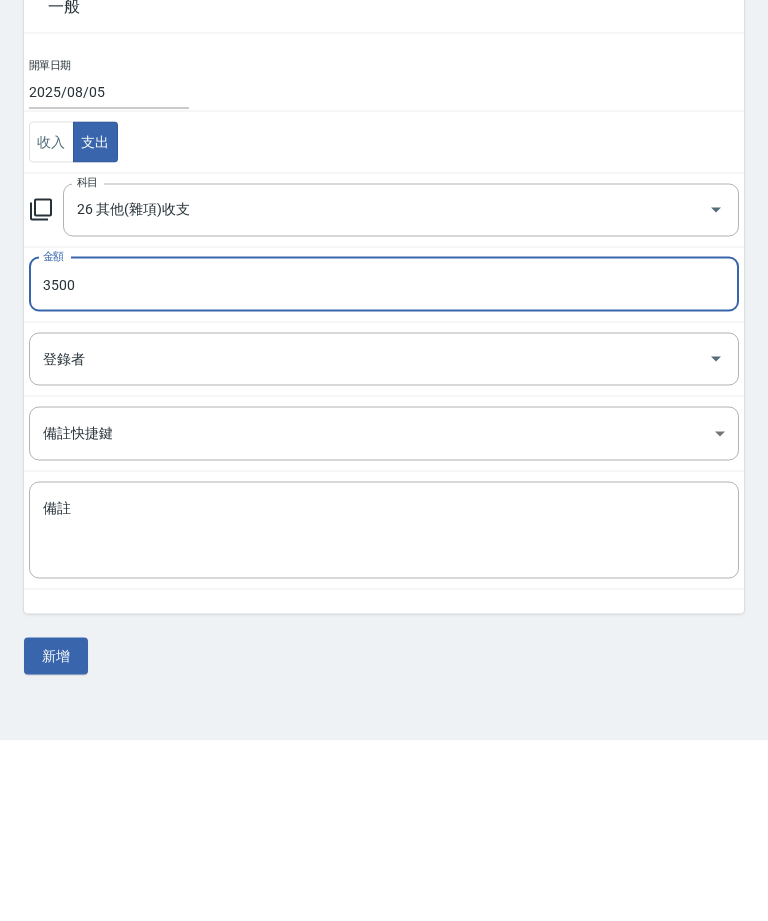 type on "3500" 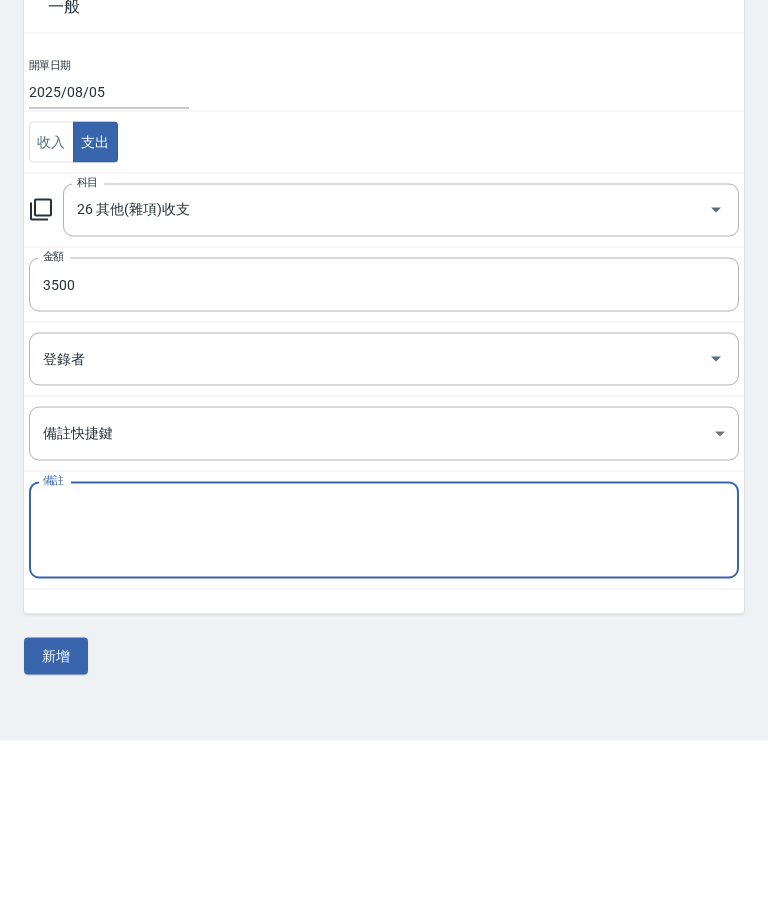 scroll, scrollTop: 64, scrollLeft: 0, axis: vertical 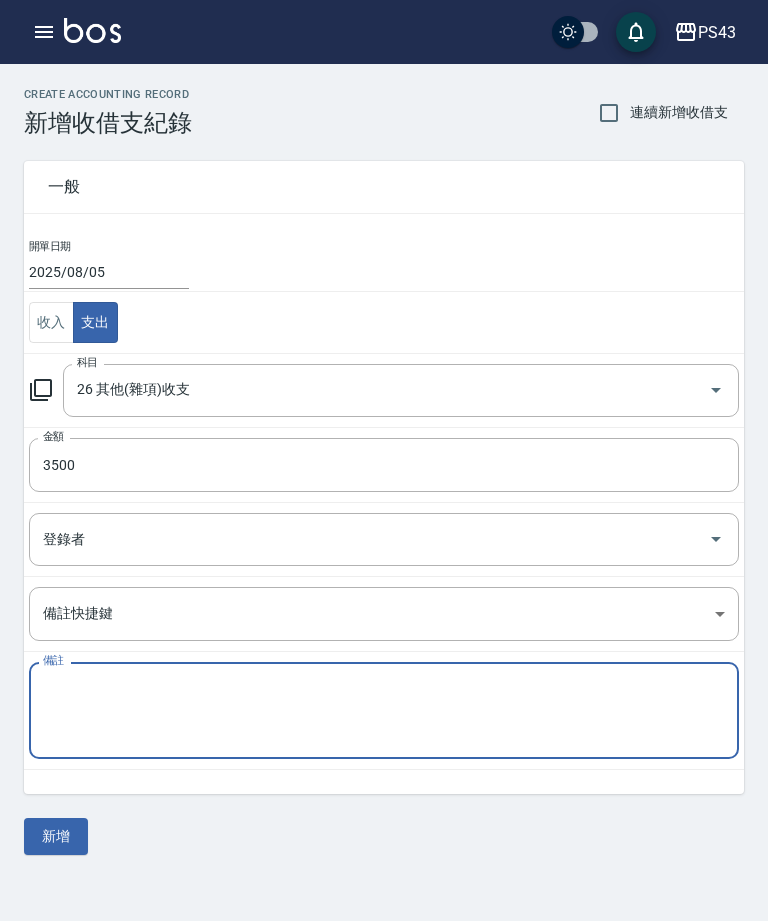 click on "登錄者 登錄者" at bounding box center [384, 539] 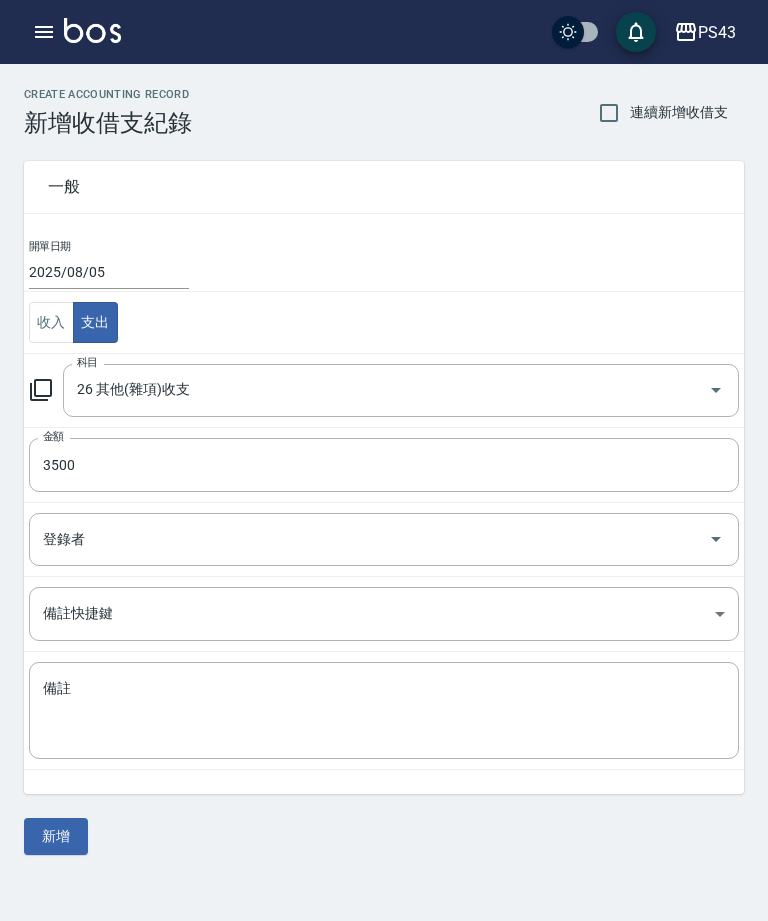 click on "備註" at bounding box center (384, 711) 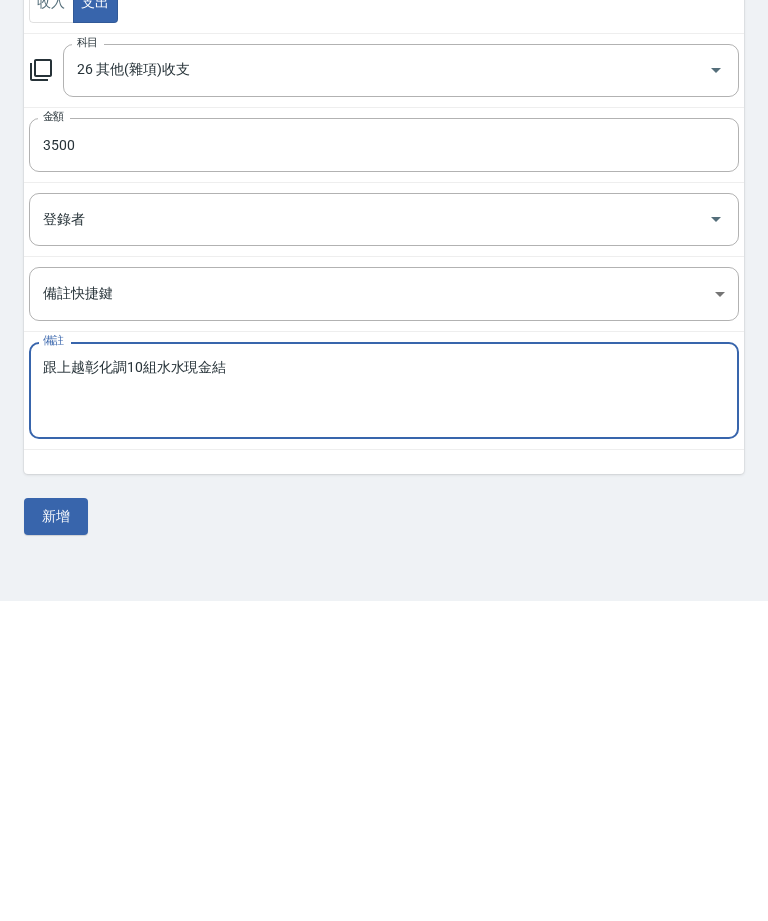 type on "跟上越彰化調10組水水現金結" 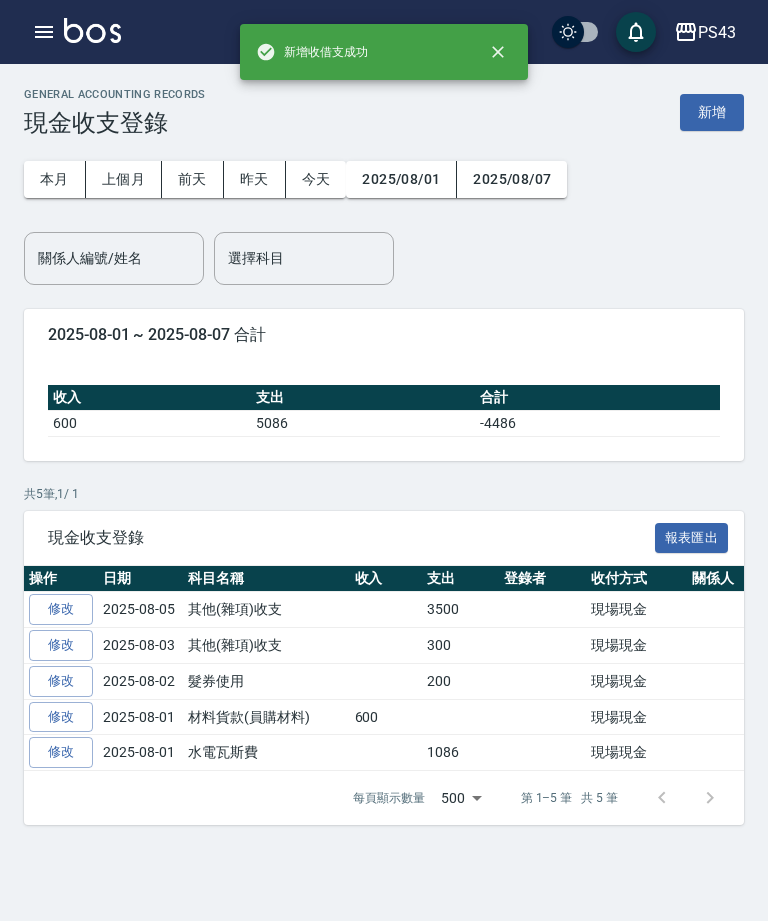 scroll, scrollTop: 0, scrollLeft: 0, axis: both 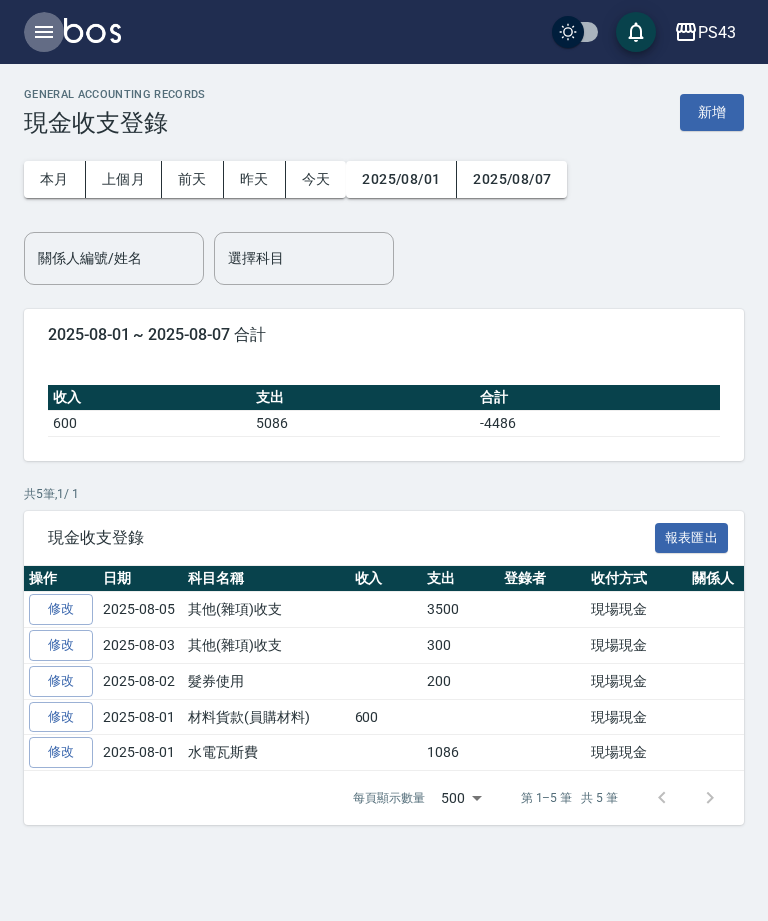 click at bounding box center [44, 32] 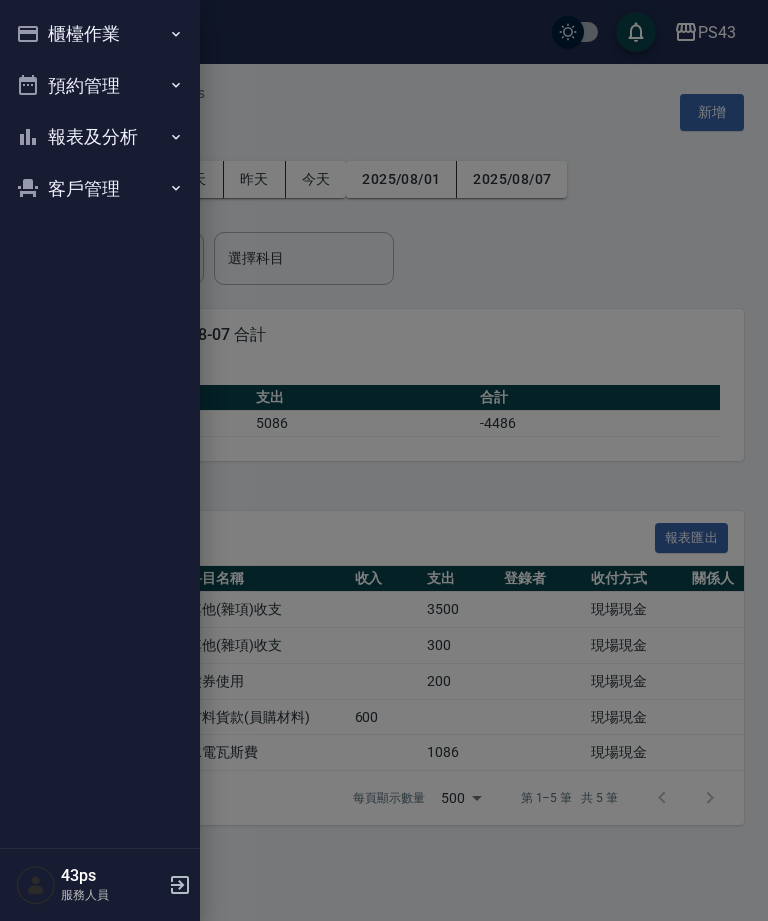 click on "櫃檯作業" at bounding box center (100, 34) 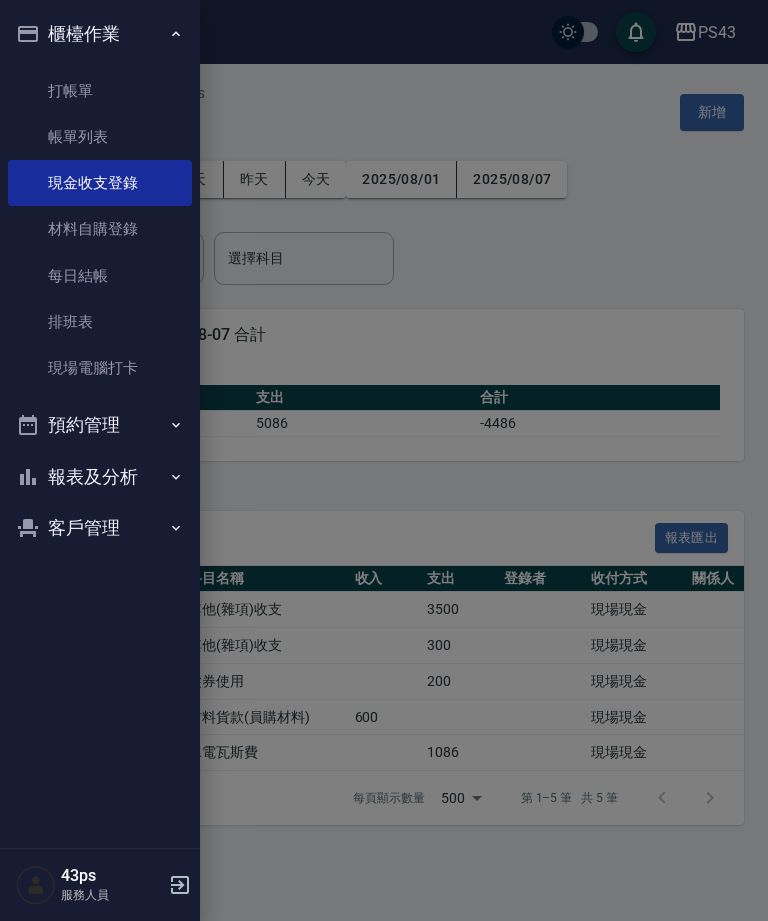 click on "每日結帳" at bounding box center [100, 276] 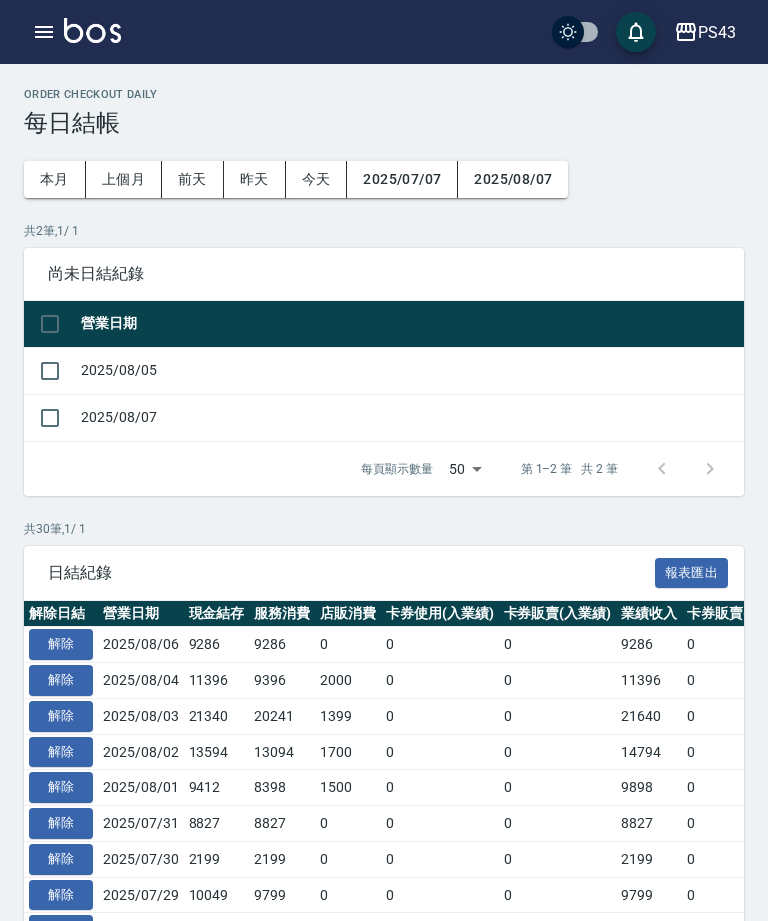 click at bounding box center [50, 371] 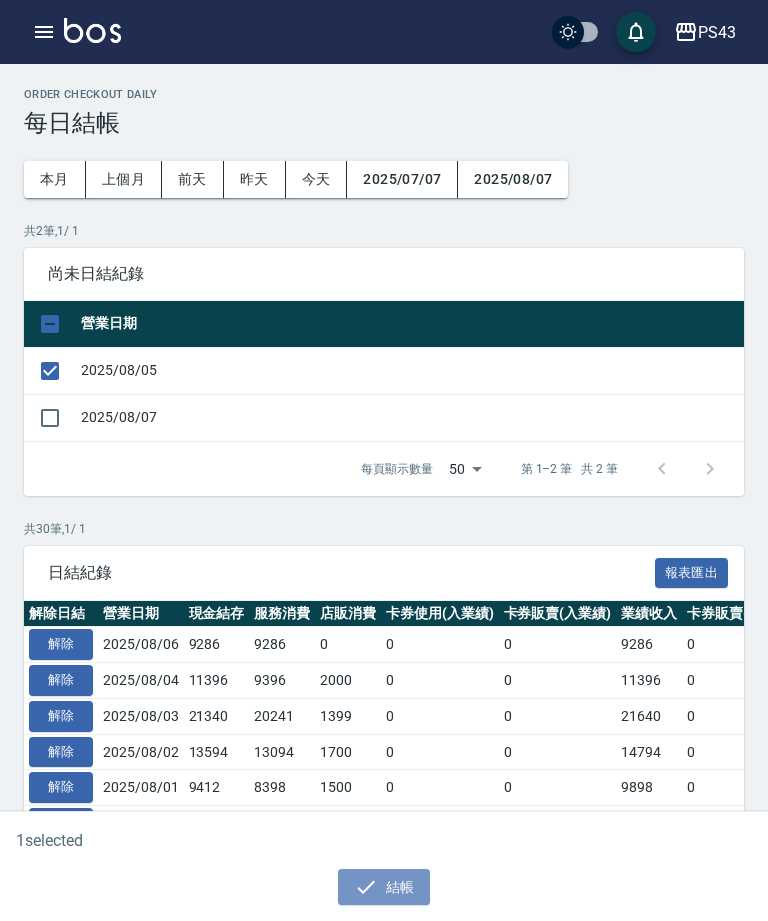 click on "結帳" at bounding box center [384, 887] 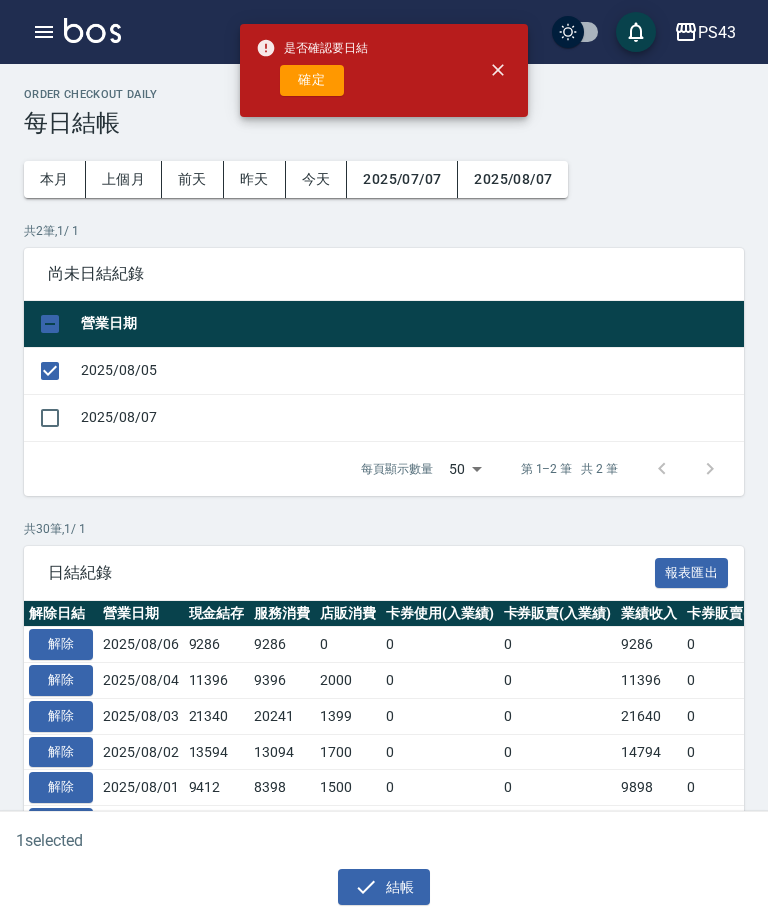 click on "確定" at bounding box center [312, 80] 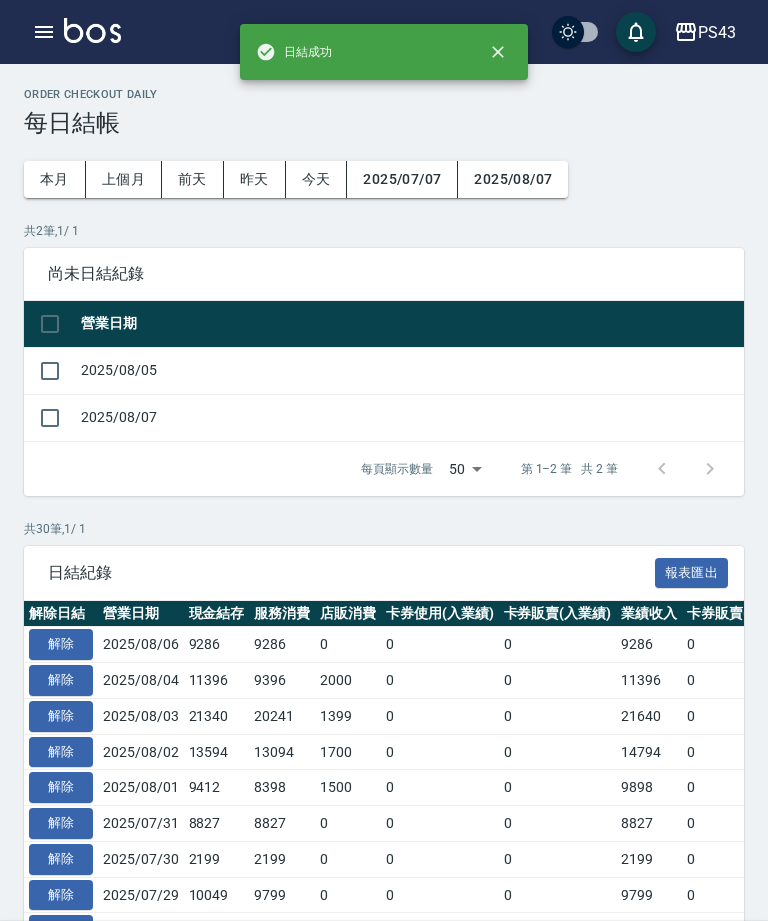 checkbox on "false" 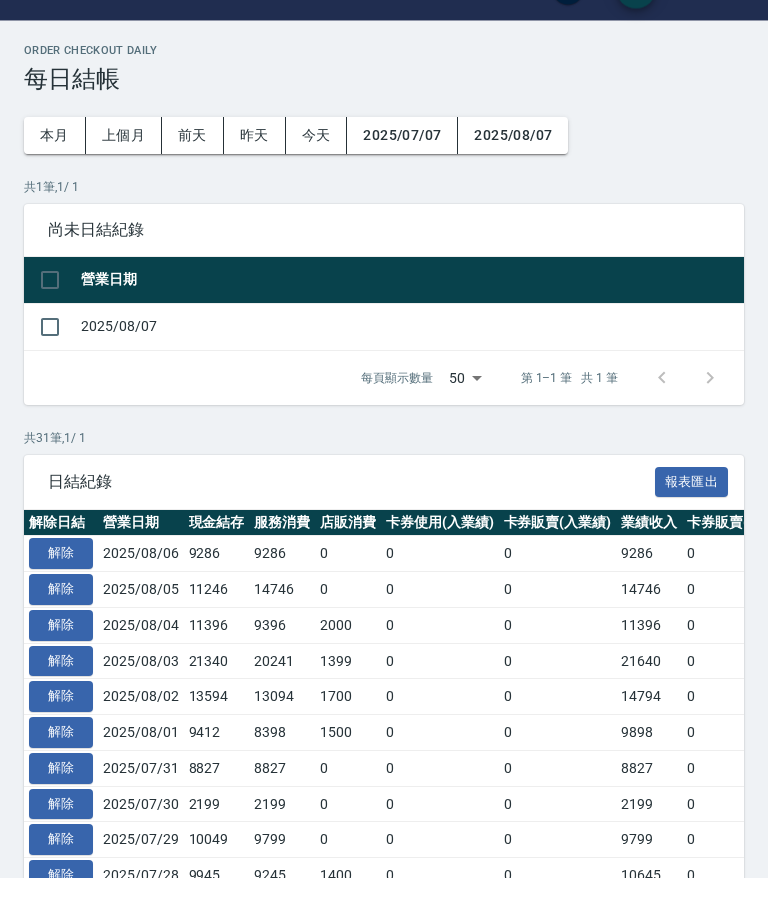 scroll, scrollTop: 44, scrollLeft: 0, axis: vertical 